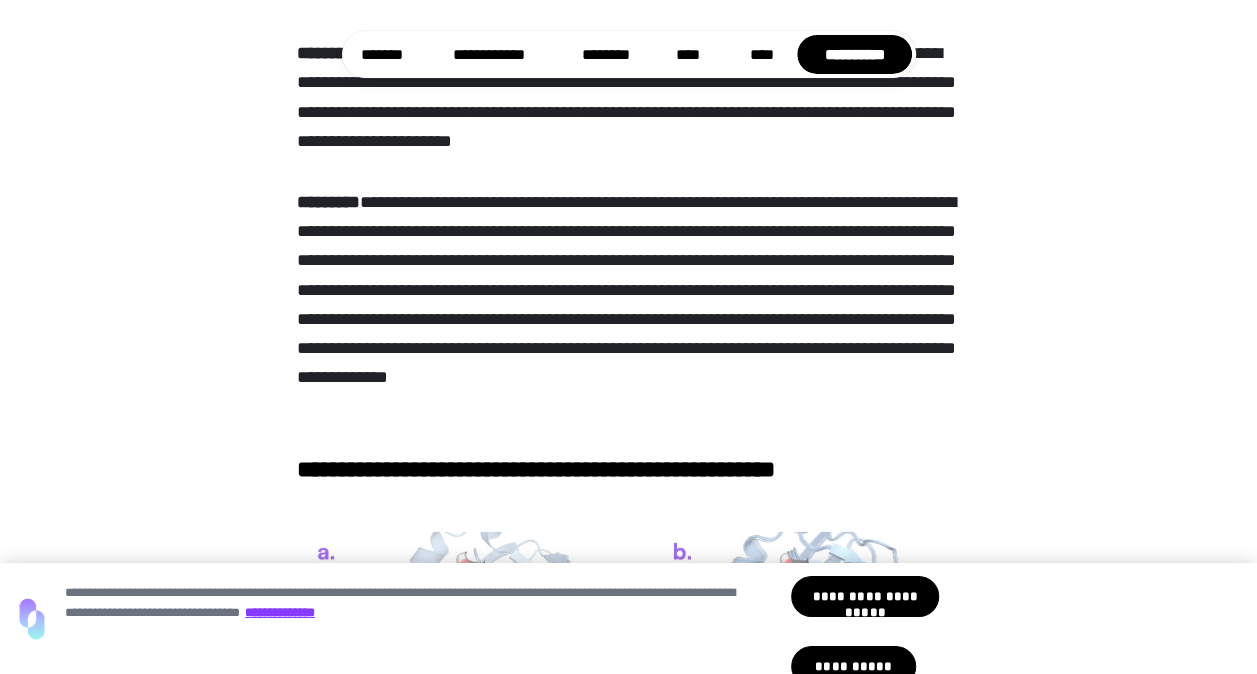 scroll, scrollTop: 2797, scrollLeft: 0, axis: vertical 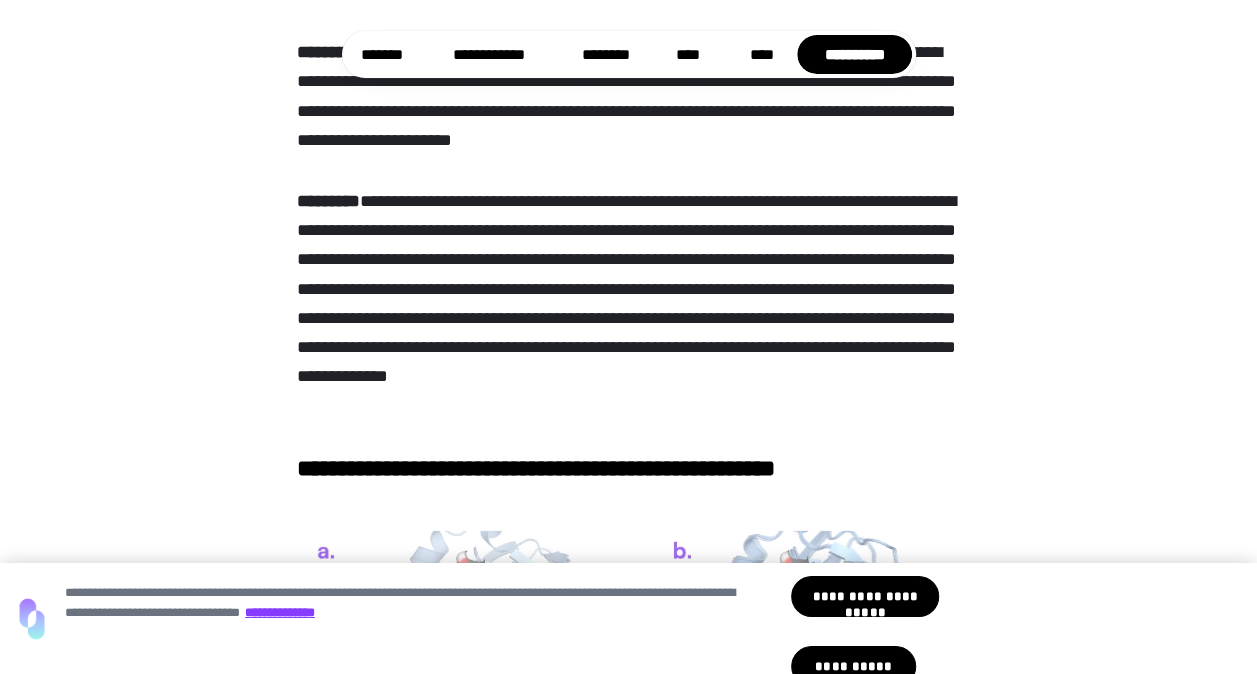 click on "**********" at bounding box center (628, 96) 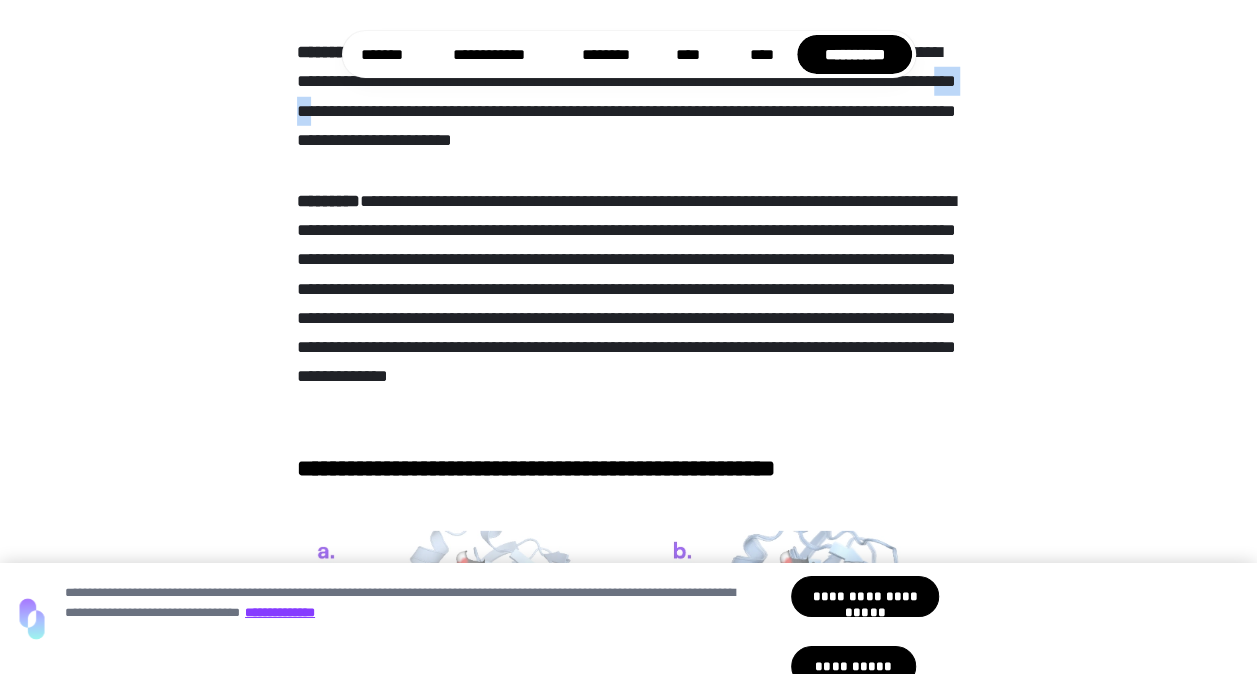 click on "**********" at bounding box center (628, 96) 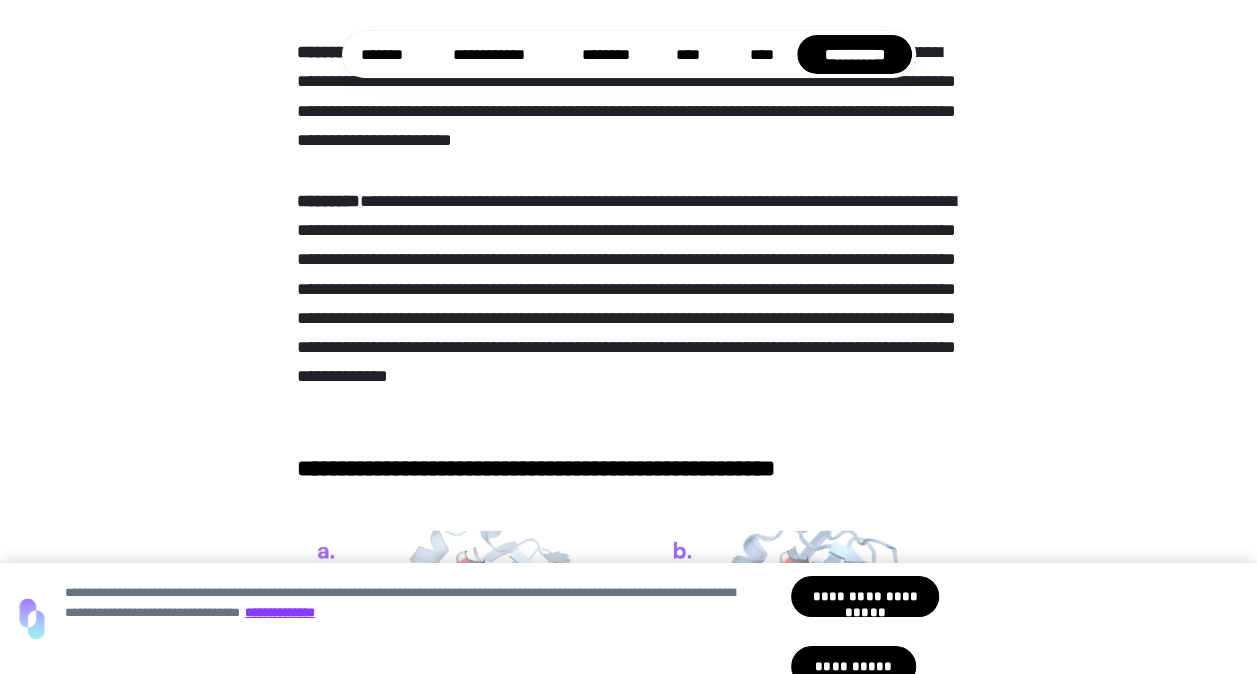 drag, startPoint x: 580, startPoint y: 164, endPoint x: 562, endPoint y: 249, distance: 86.88498 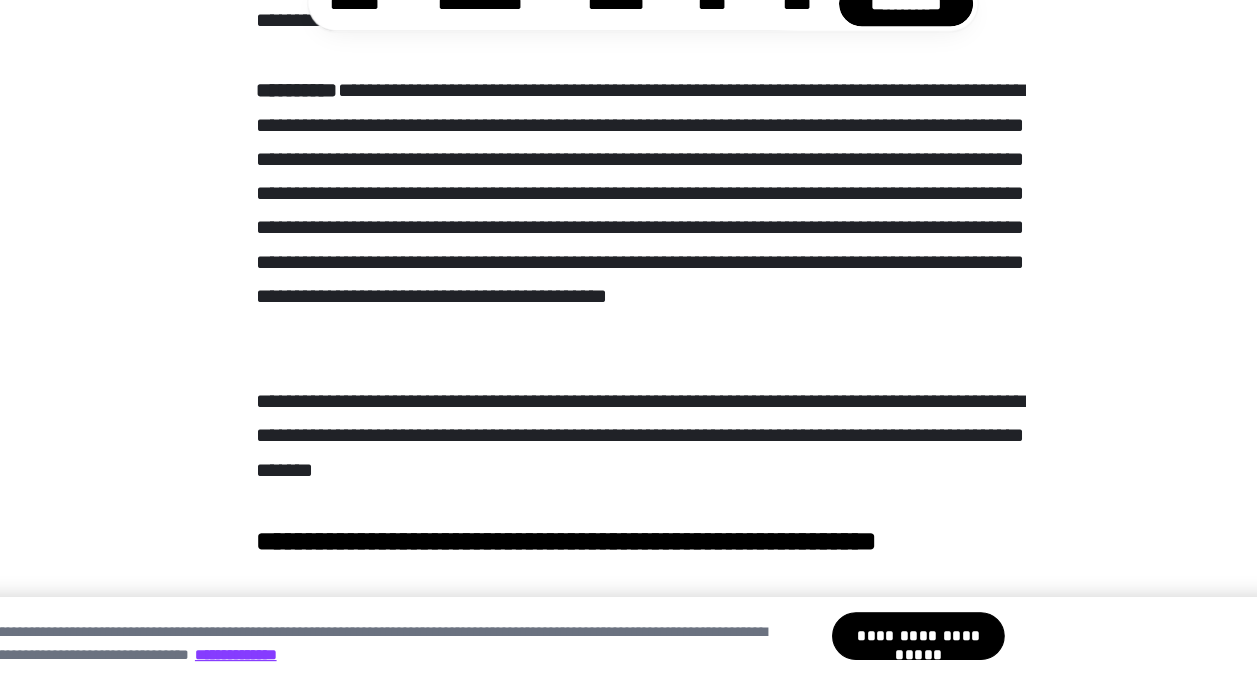 scroll, scrollTop: 4420, scrollLeft: 0, axis: vertical 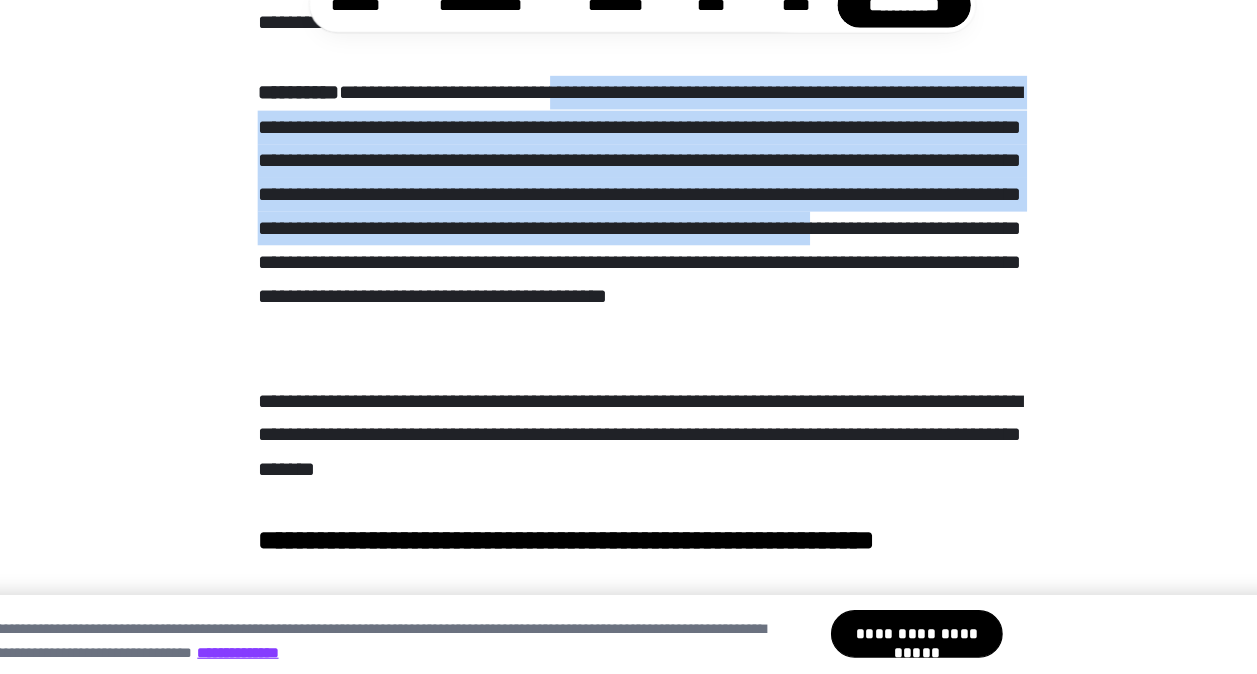 drag, startPoint x: 582, startPoint y: 201, endPoint x: 620, endPoint y: 367, distance: 170.29387 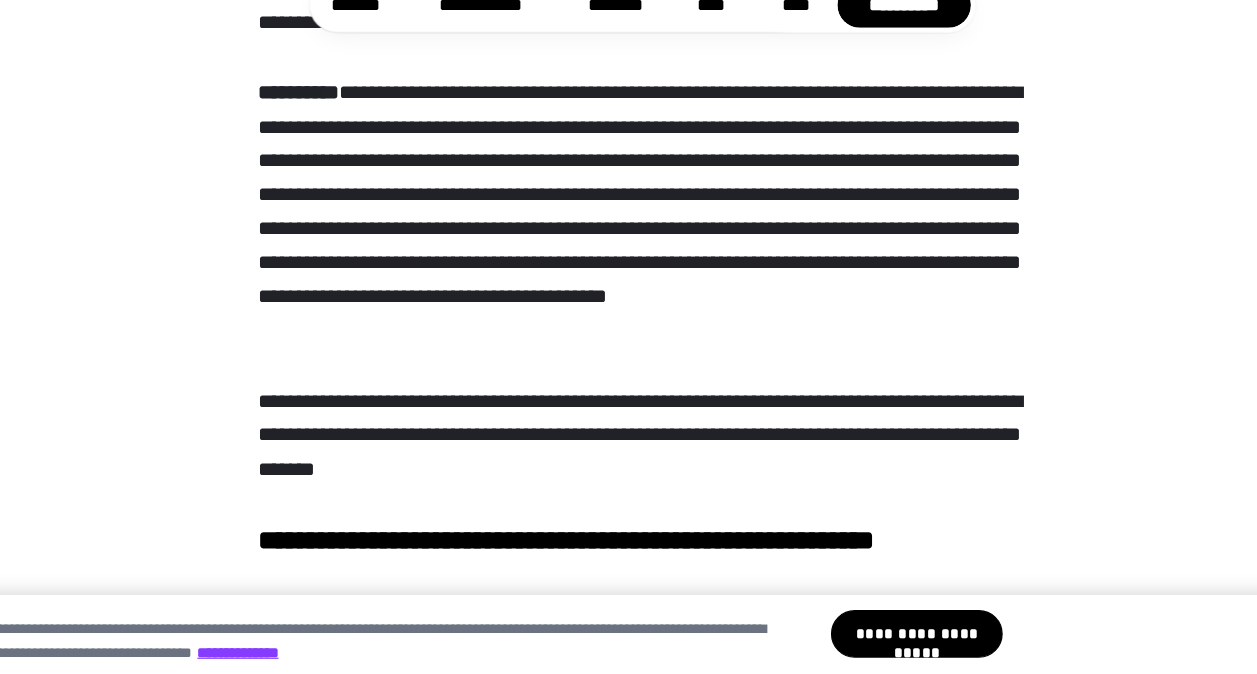 scroll, scrollTop: 4427, scrollLeft: 0, axis: vertical 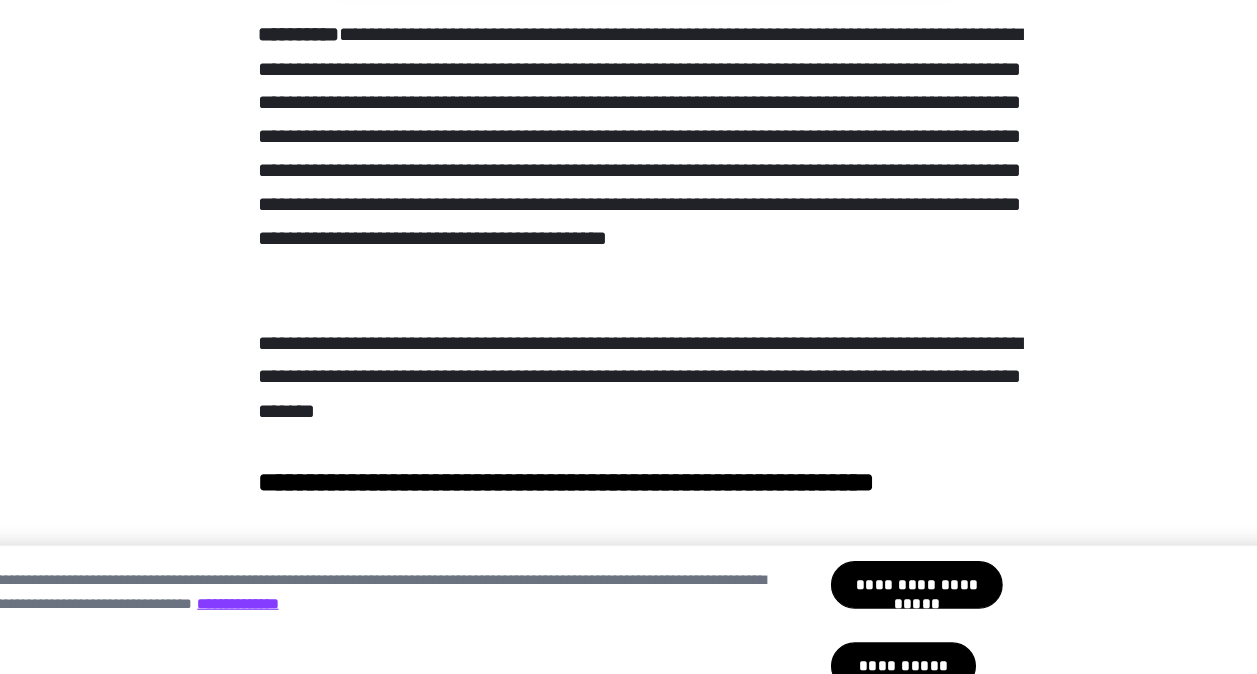 drag, startPoint x: 818, startPoint y: 267, endPoint x: 859, endPoint y: 322, distance: 68.60029 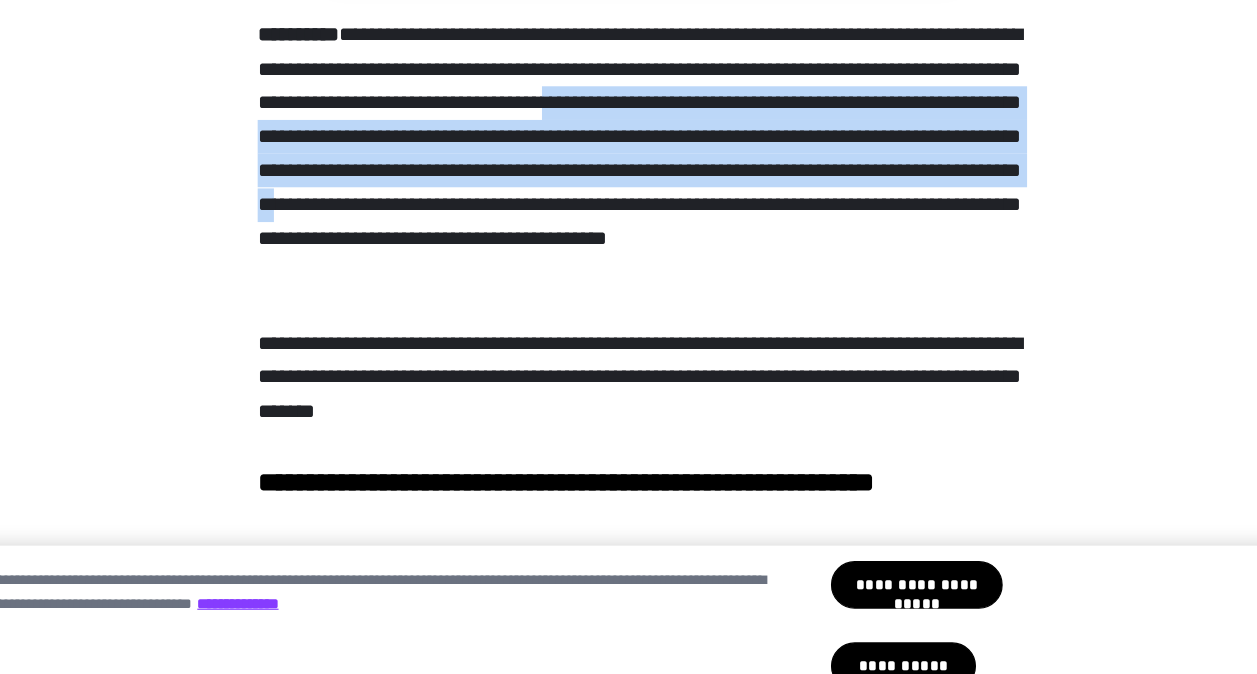 drag, startPoint x: 824, startPoint y: 256, endPoint x: 847, endPoint y: 348, distance: 94.83143 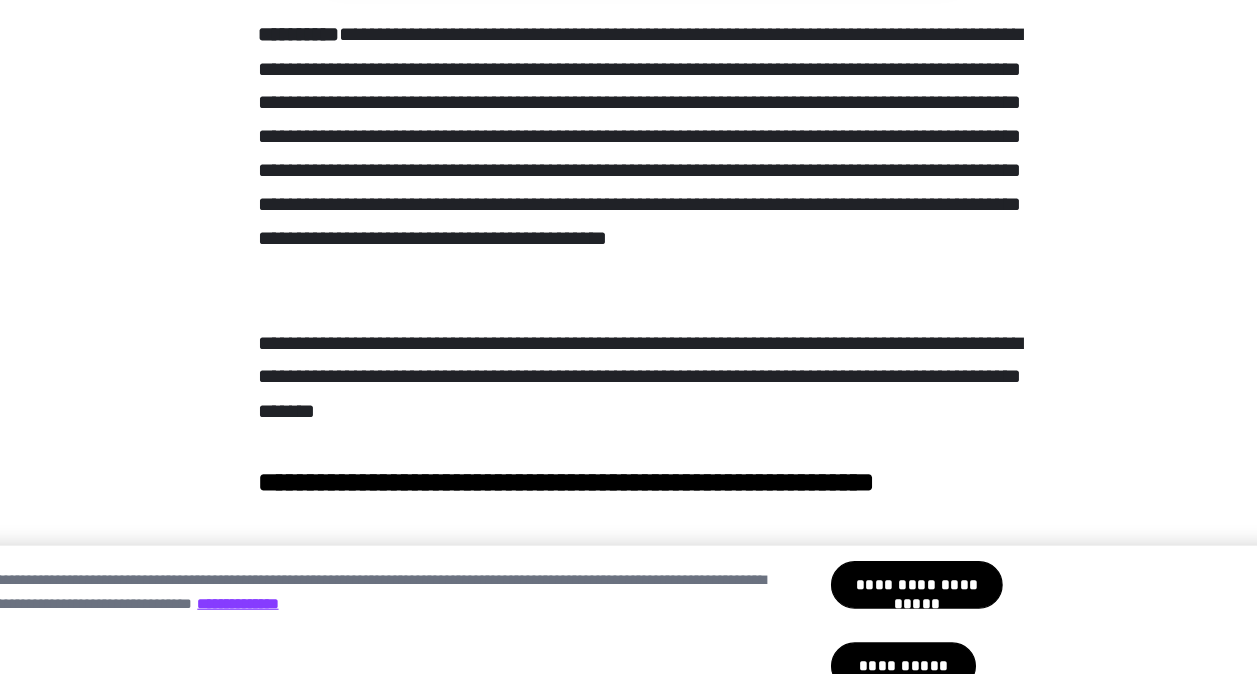 drag, startPoint x: 847, startPoint y: 348, endPoint x: 839, endPoint y: 459, distance: 111.28792 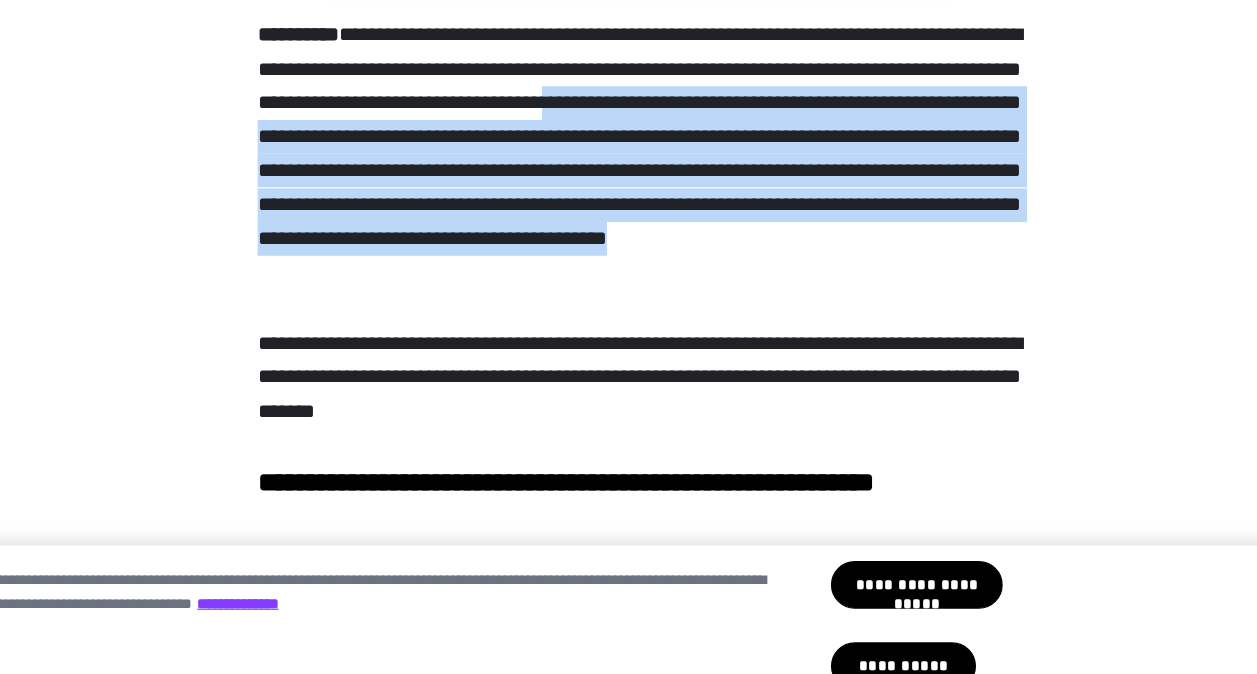drag, startPoint x: 827, startPoint y: 263, endPoint x: 768, endPoint y: 417, distance: 164.91513 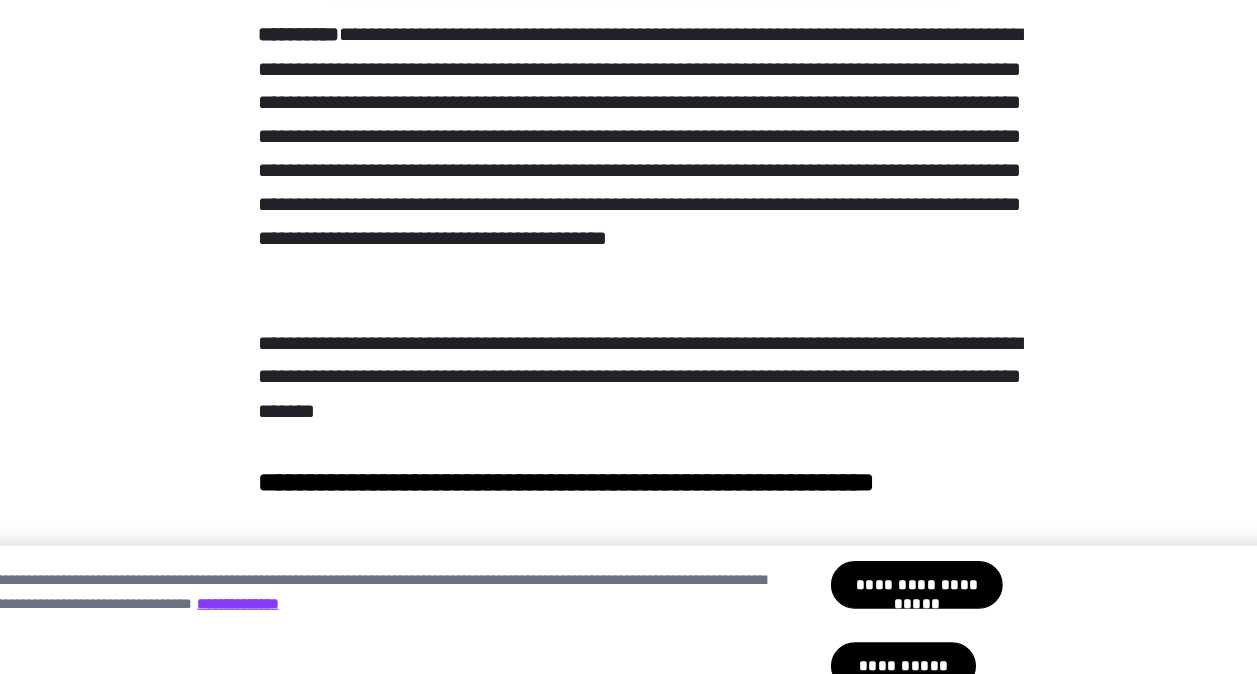drag, startPoint x: 768, startPoint y: 417, endPoint x: 732, endPoint y: 505, distance: 95.07891 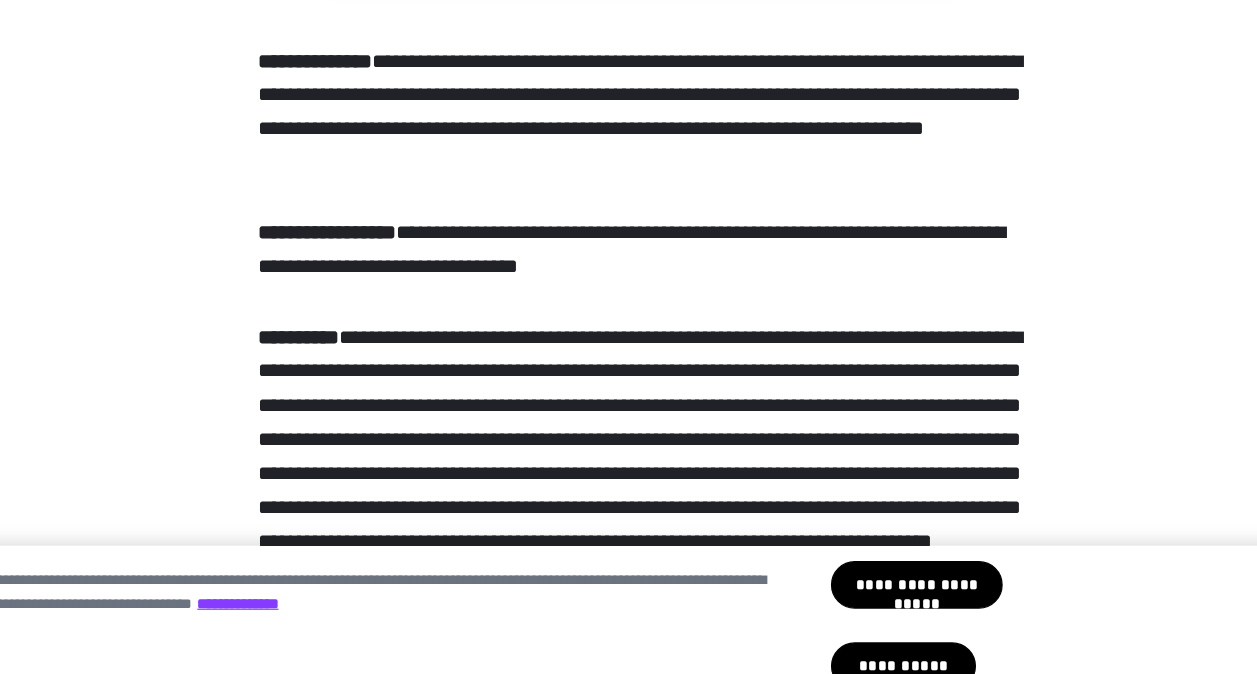 scroll, scrollTop: 7205, scrollLeft: 0, axis: vertical 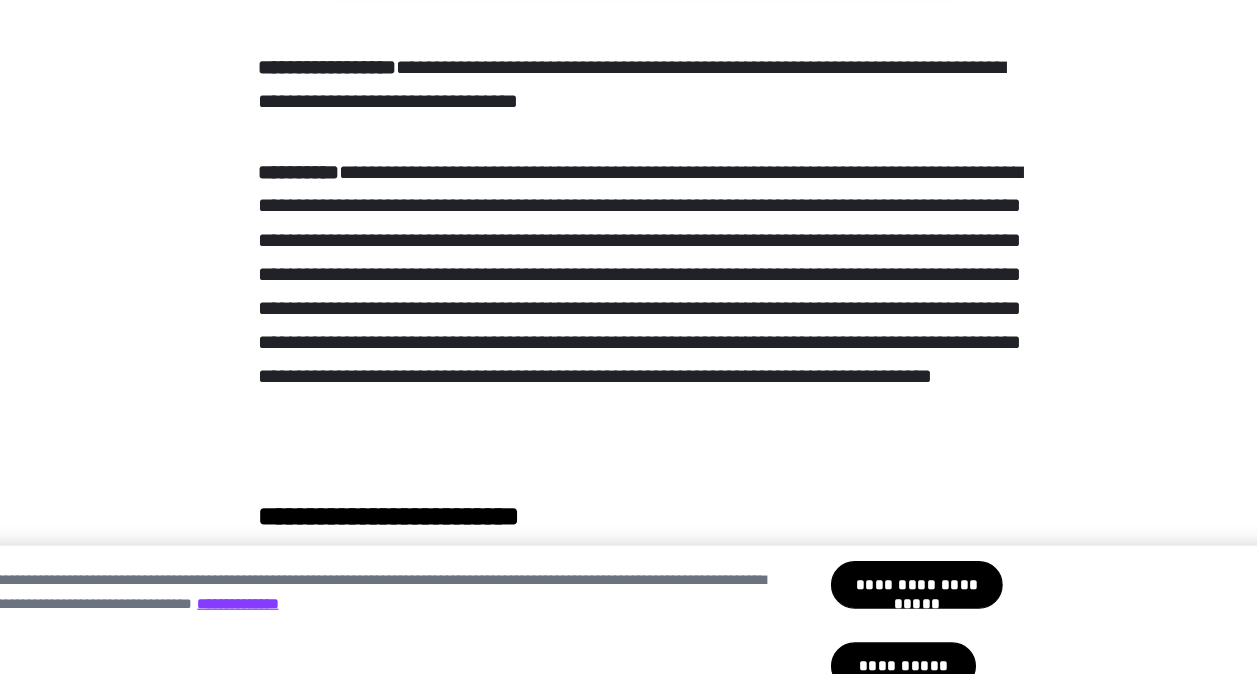click on "**********" at bounding box center [628, 359] 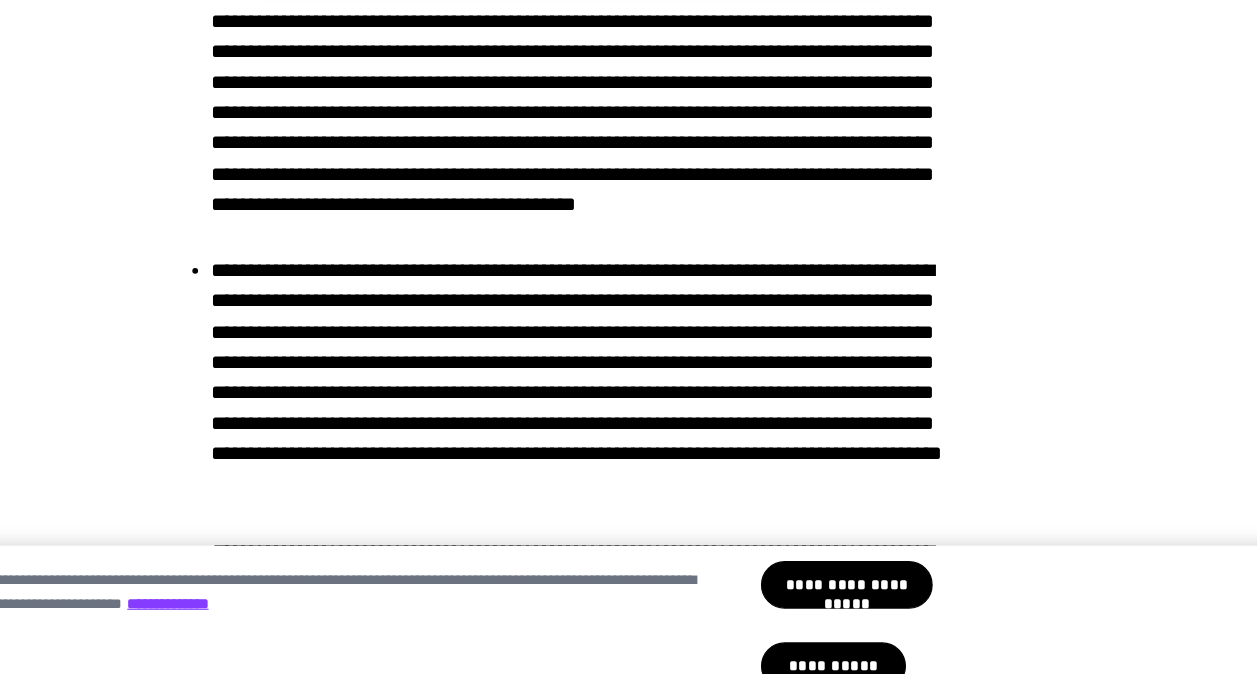 scroll, scrollTop: 11996, scrollLeft: 0, axis: vertical 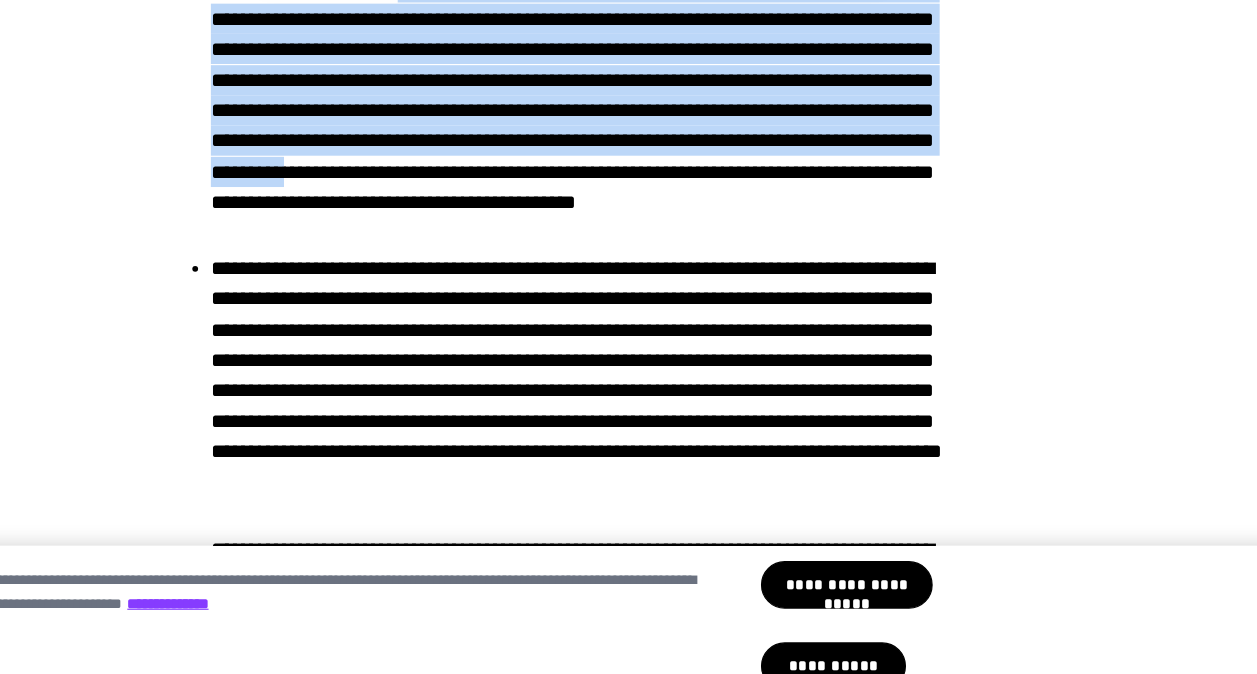 drag, startPoint x: 504, startPoint y: 179, endPoint x: 506, endPoint y: 381, distance: 202.0099 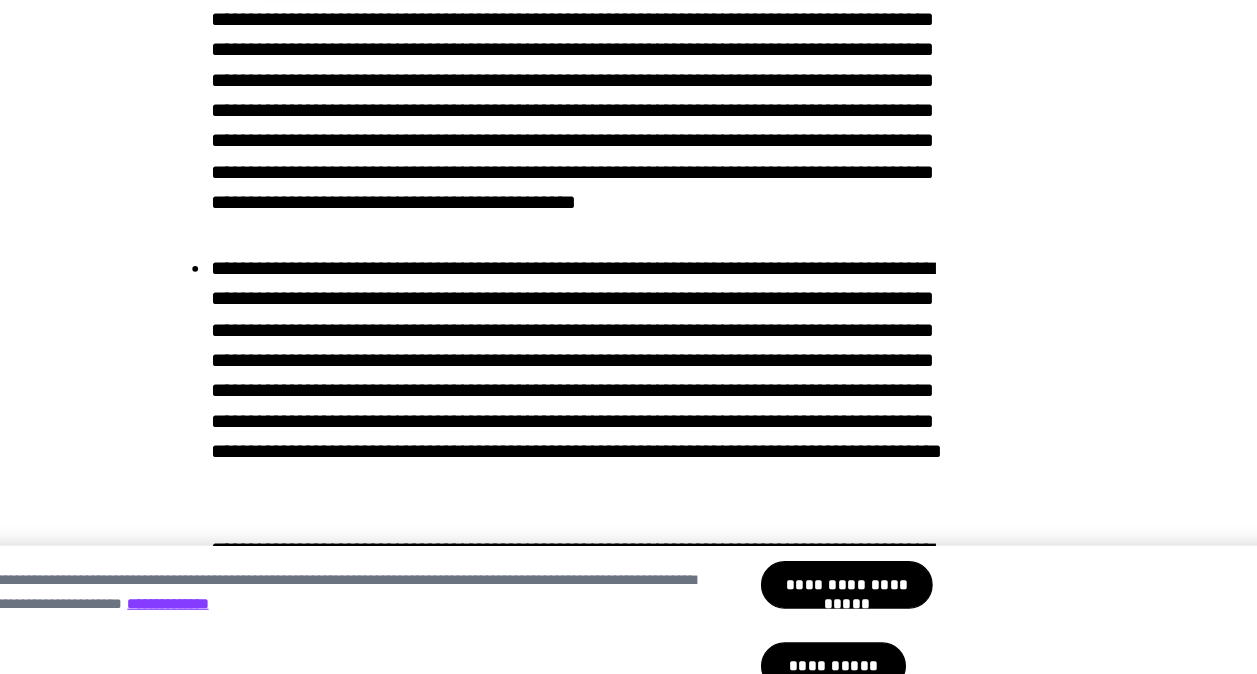 click on "**********" at bounding box center (639, 188) 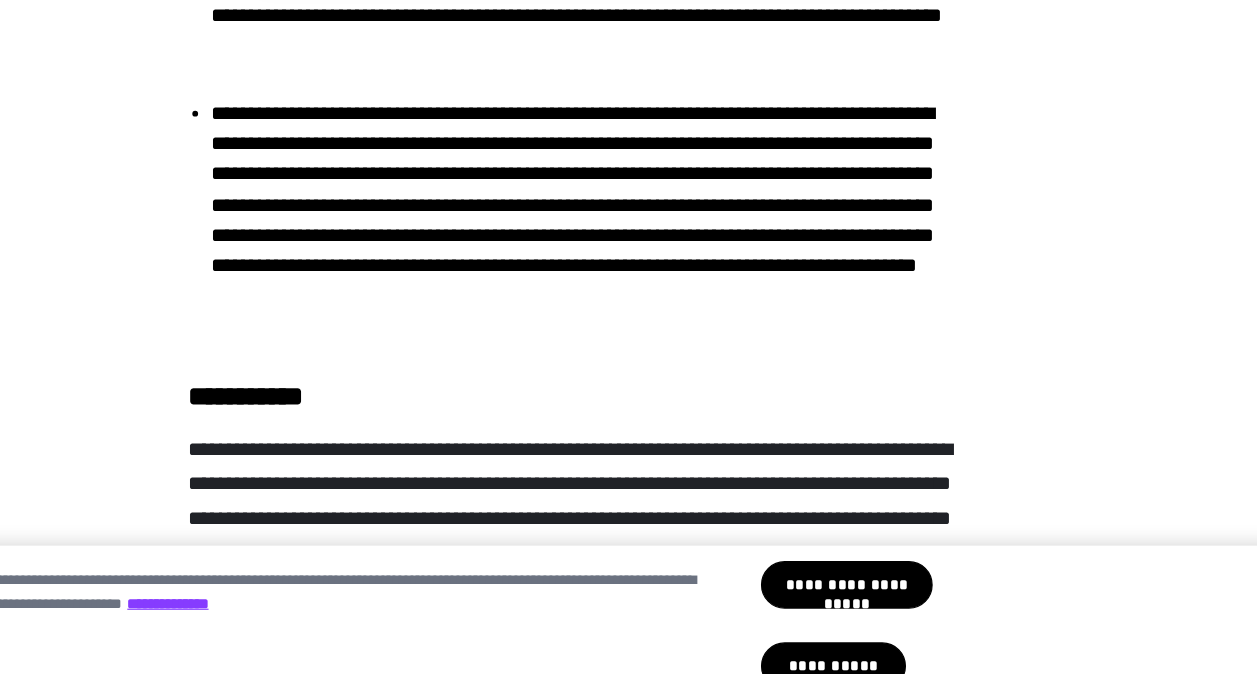 scroll, scrollTop: 12374, scrollLeft: 0, axis: vertical 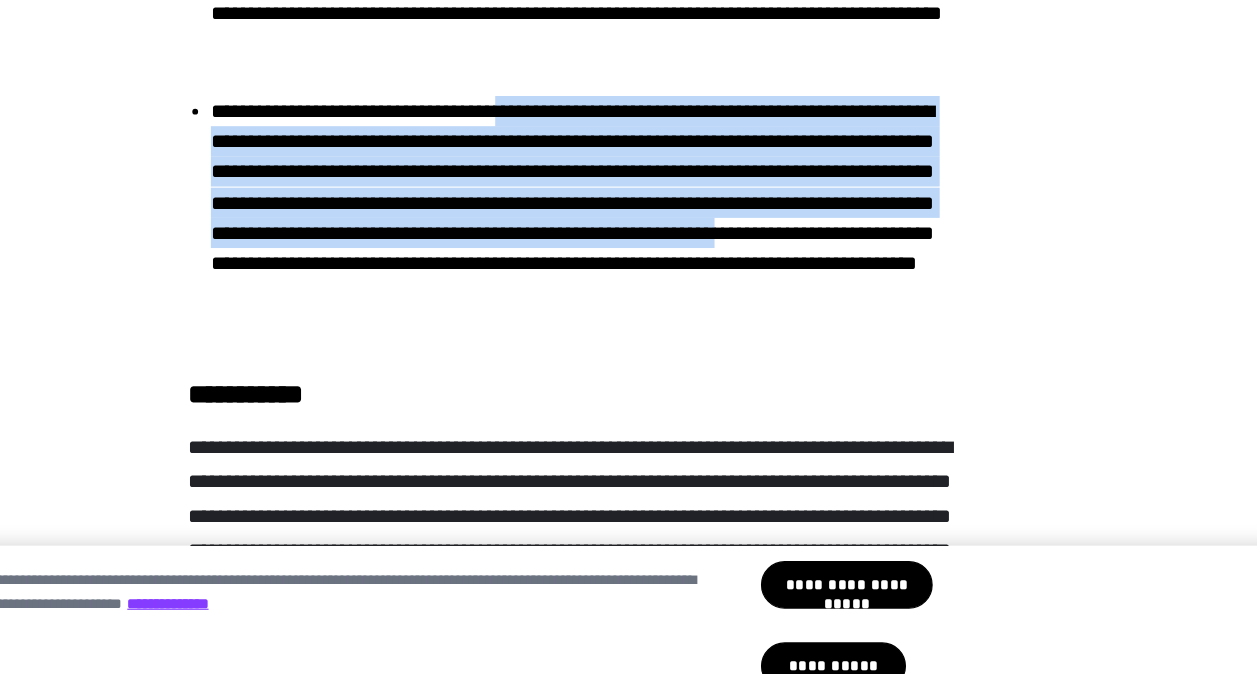 drag, startPoint x: 628, startPoint y: 297, endPoint x: 653, endPoint y: 445, distance: 150.09663 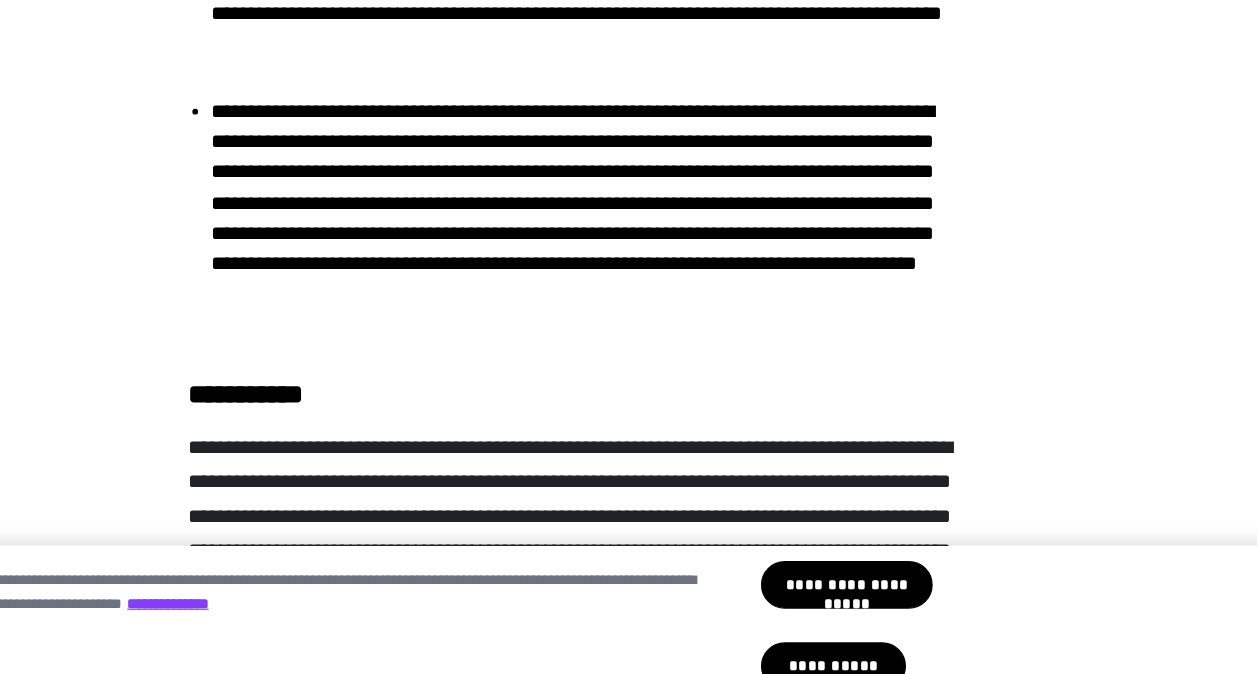 drag, startPoint x: 653, startPoint y: 445, endPoint x: 631, endPoint y: 490, distance: 50.08992 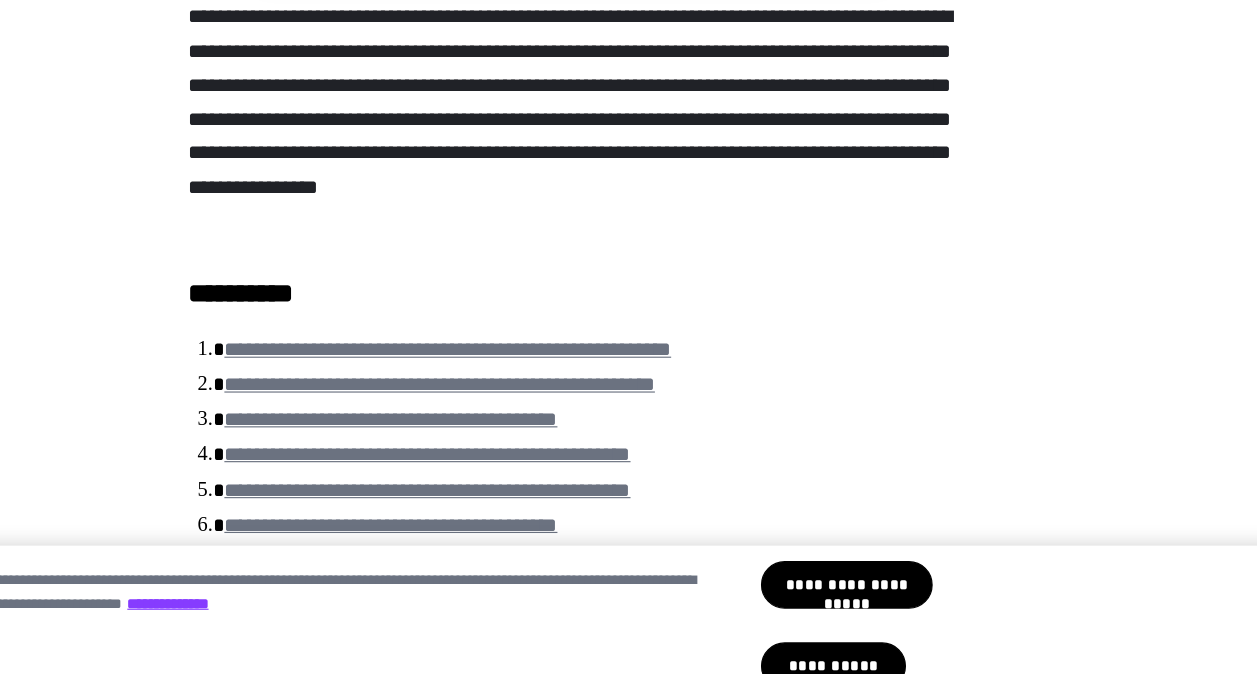 scroll, scrollTop: 13927, scrollLeft: 0, axis: vertical 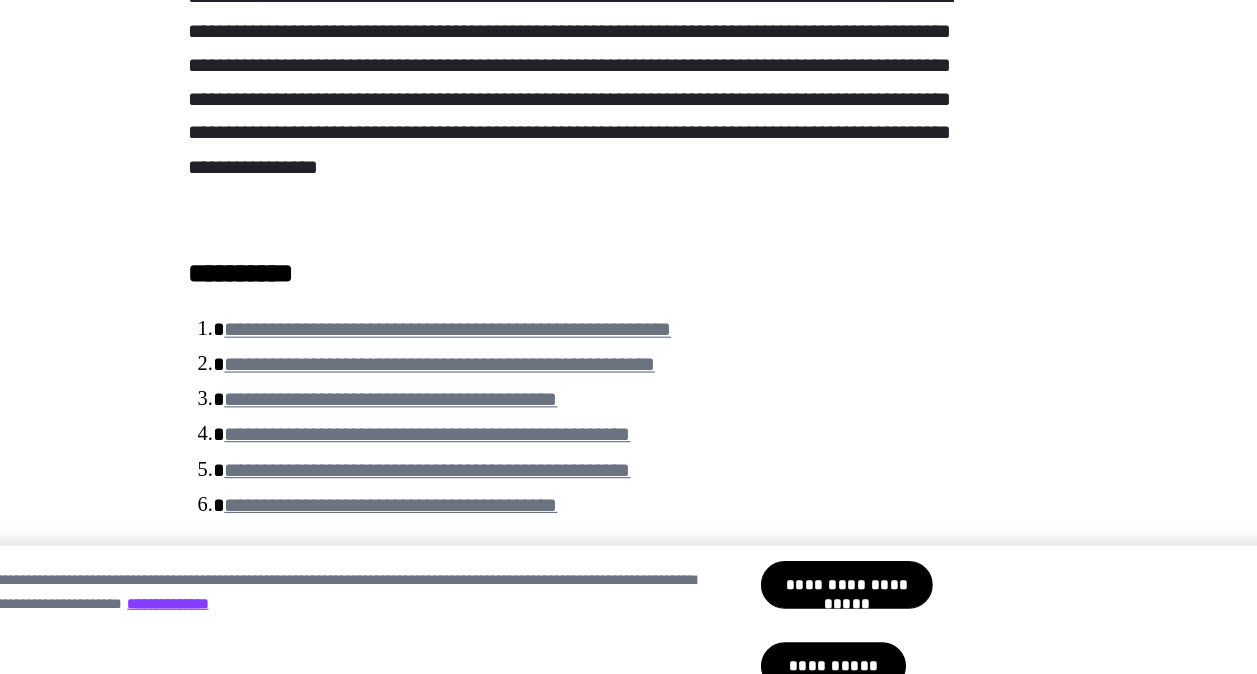 click on "**********" at bounding box center [644, 377] 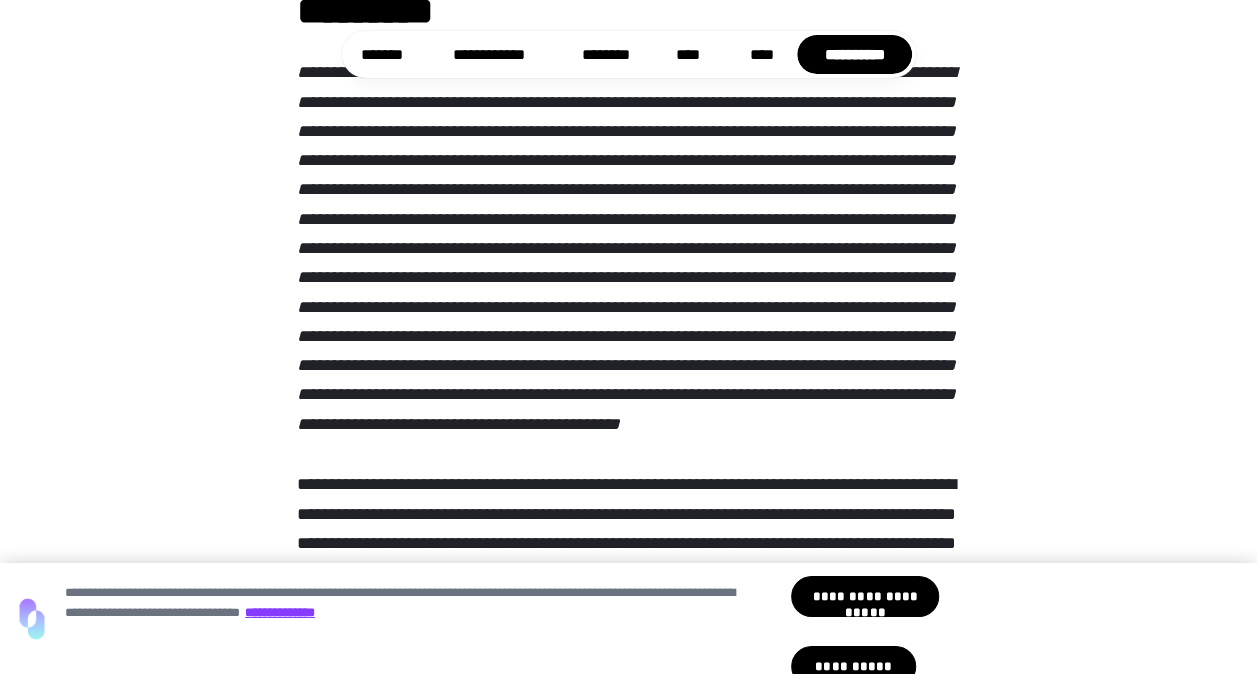 scroll, scrollTop: 0, scrollLeft: 0, axis: both 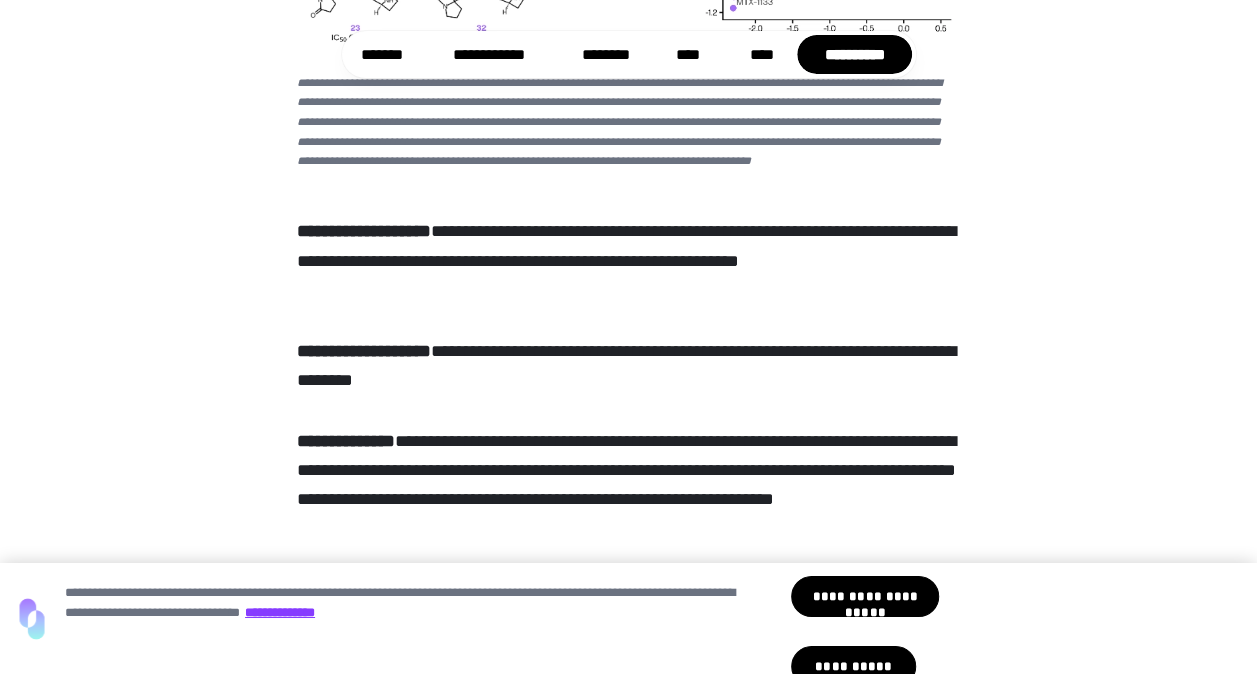 click on "**********" at bounding box center (628, 261) 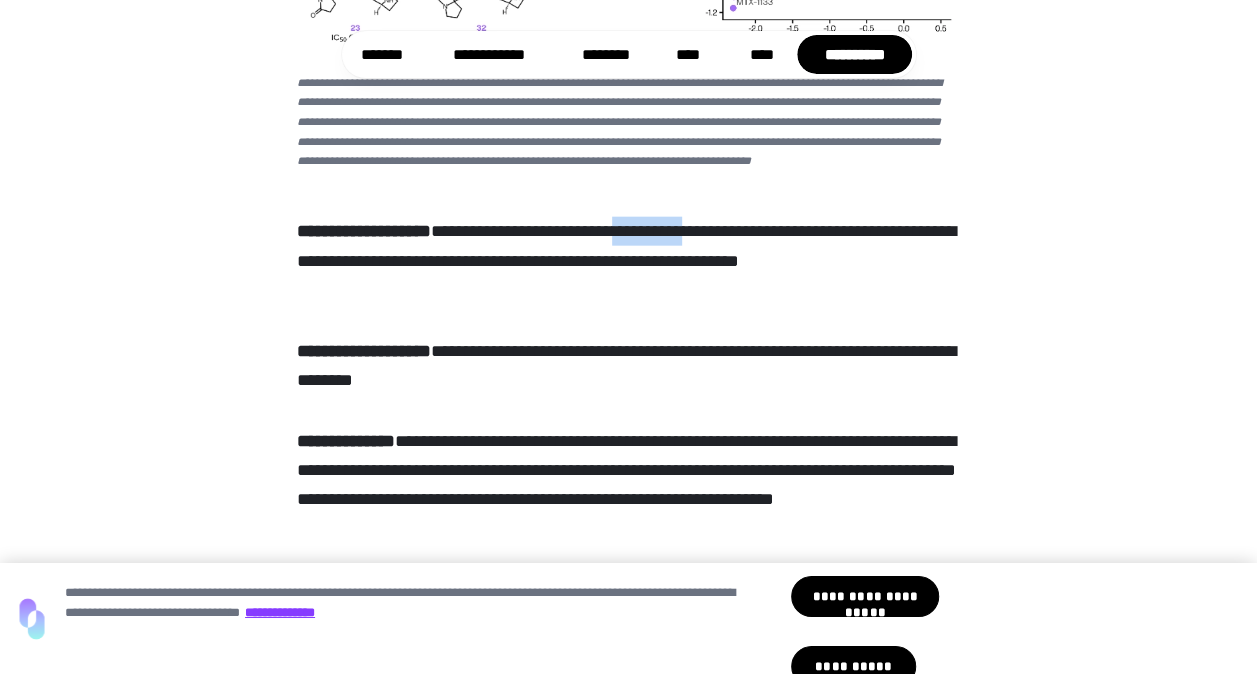click on "**********" at bounding box center [628, 261] 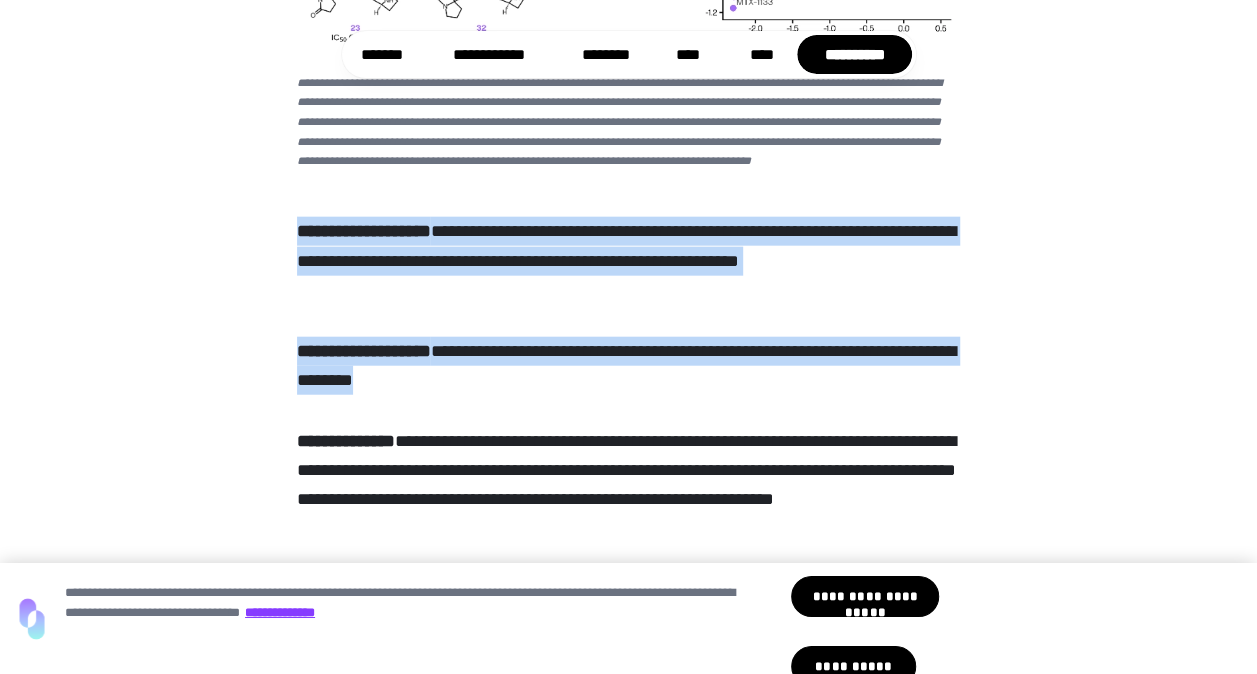 drag, startPoint x: 729, startPoint y: 286, endPoint x: 724, endPoint y: 372, distance: 86.145226 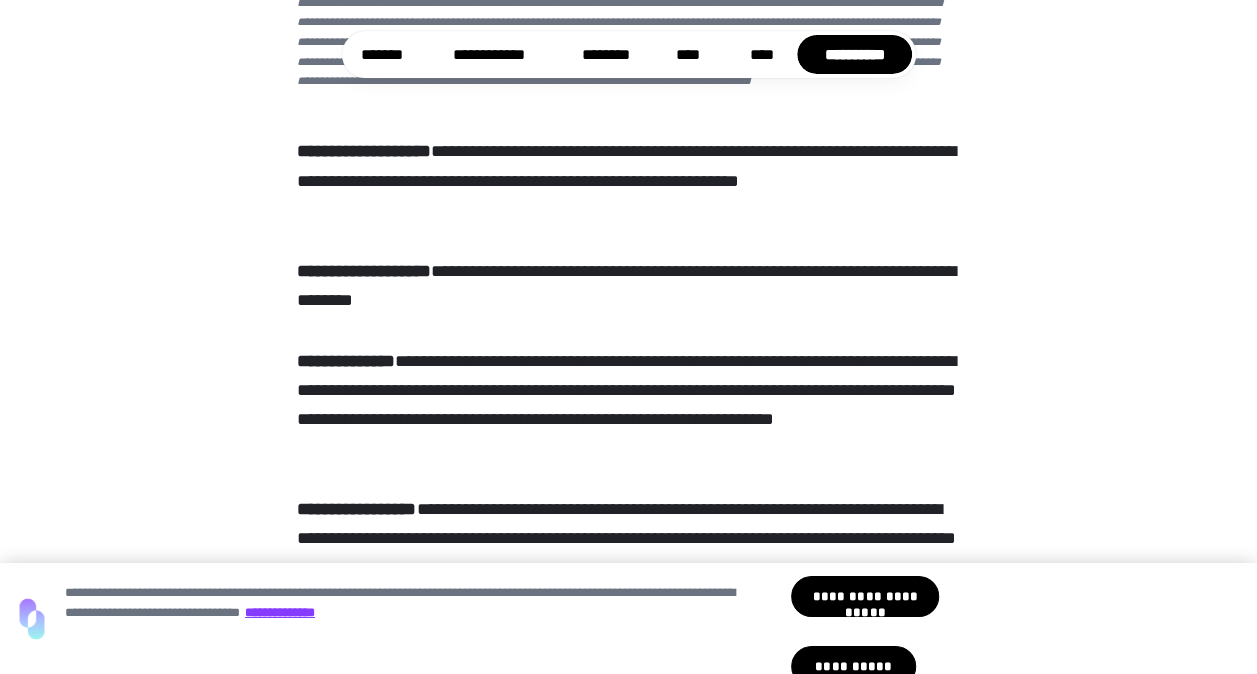 click on "**********" at bounding box center [628, 405] 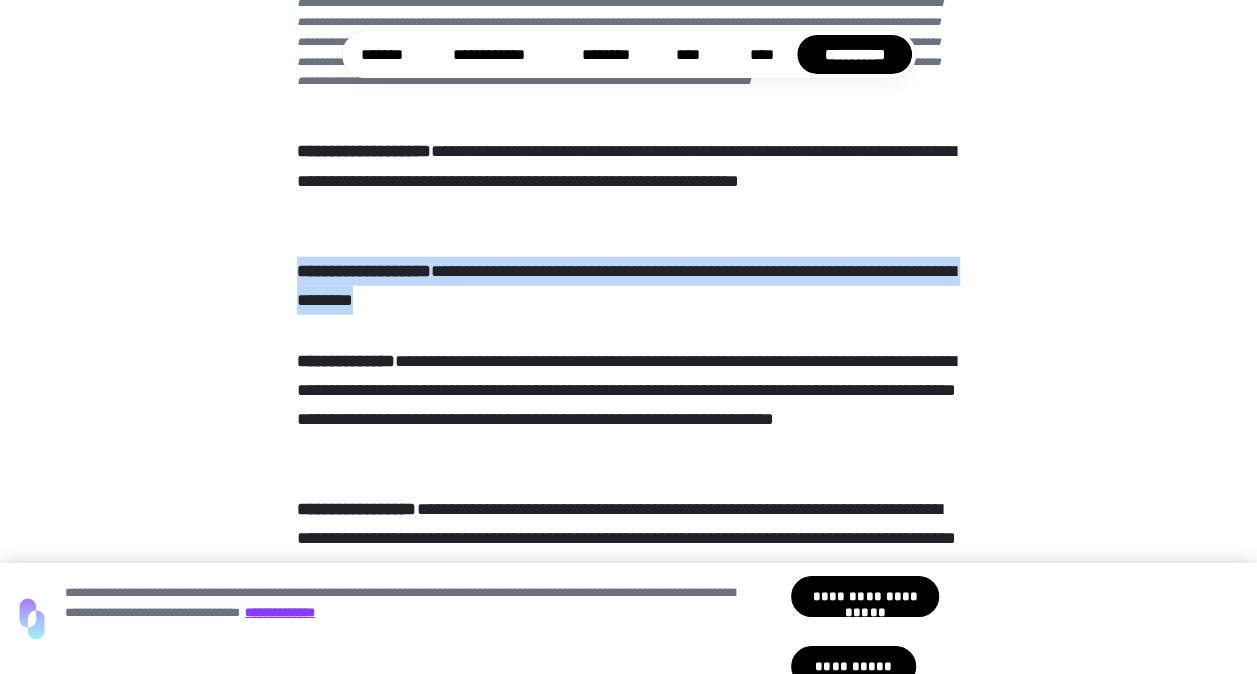 click on "**********" at bounding box center [628, 286] 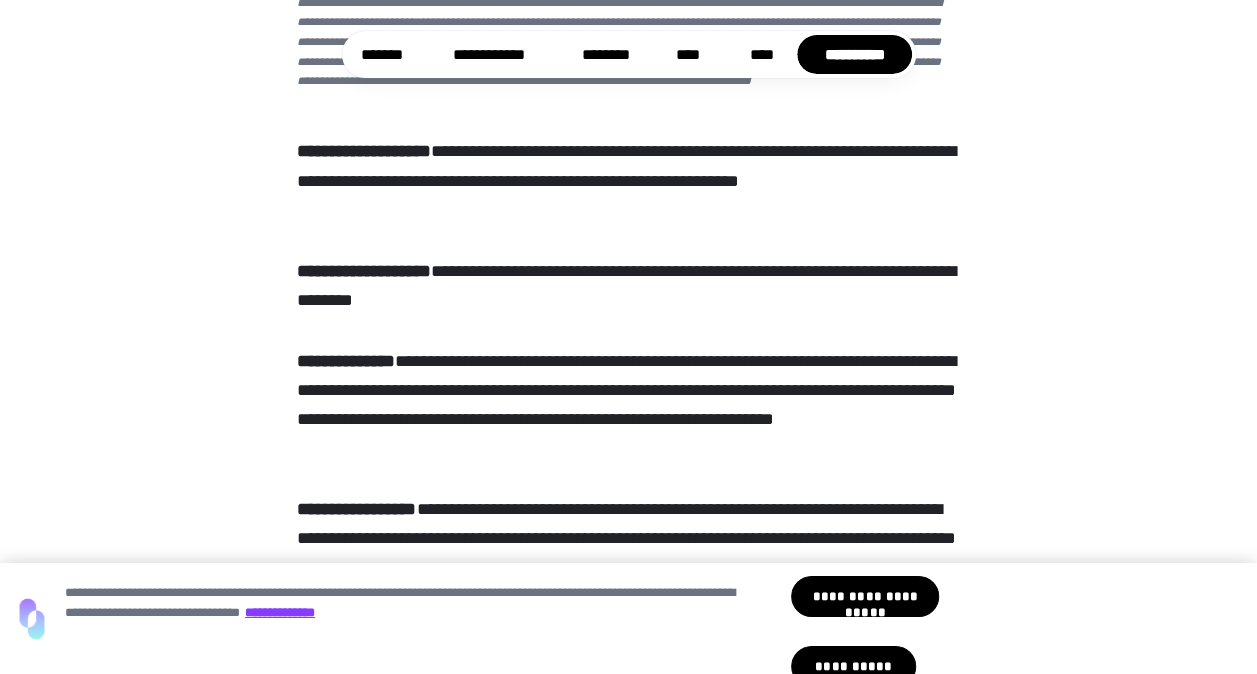 drag, startPoint x: 612, startPoint y: 362, endPoint x: 602, endPoint y: 408, distance: 47.07441 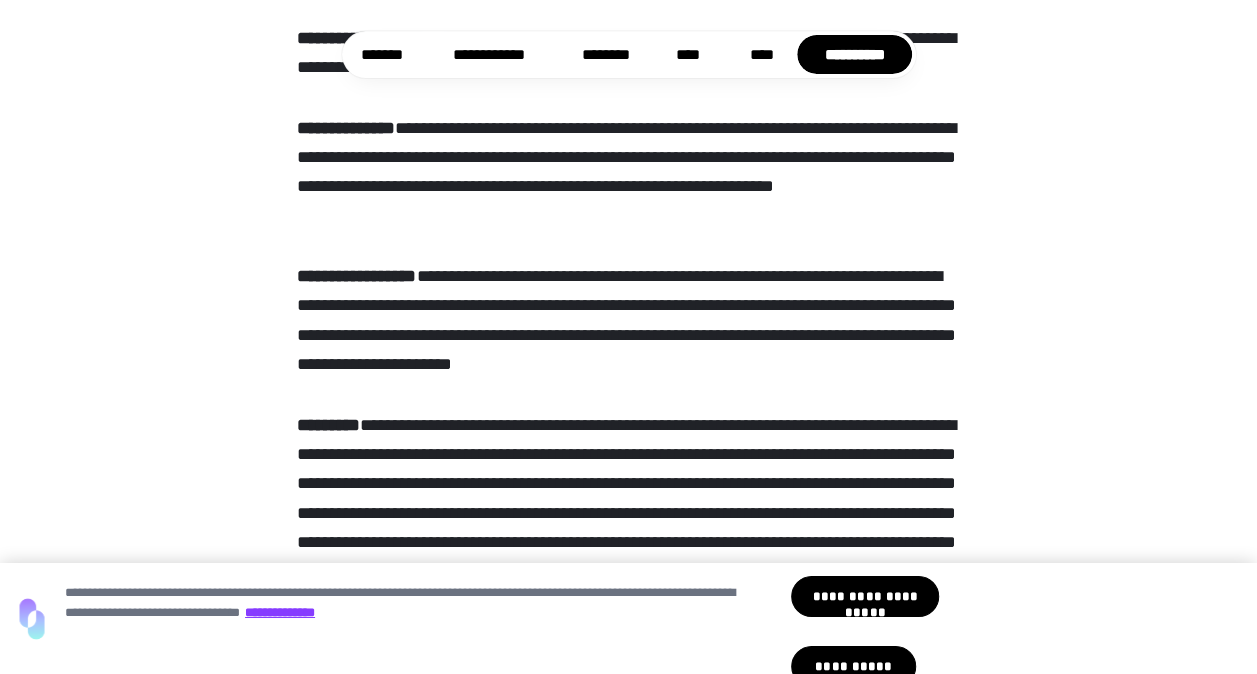 click on "**********" at bounding box center [628, 4825] 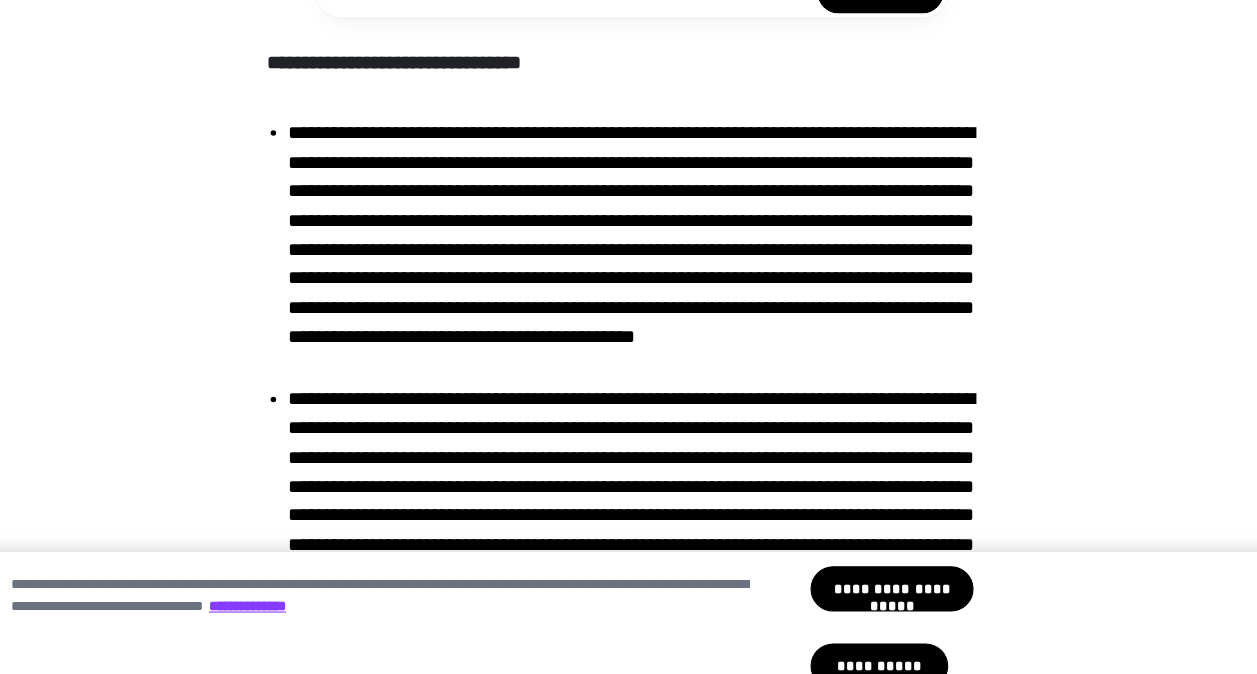 scroll, scrollTop: 12015, scrollLeft: 0, axis: vertical 